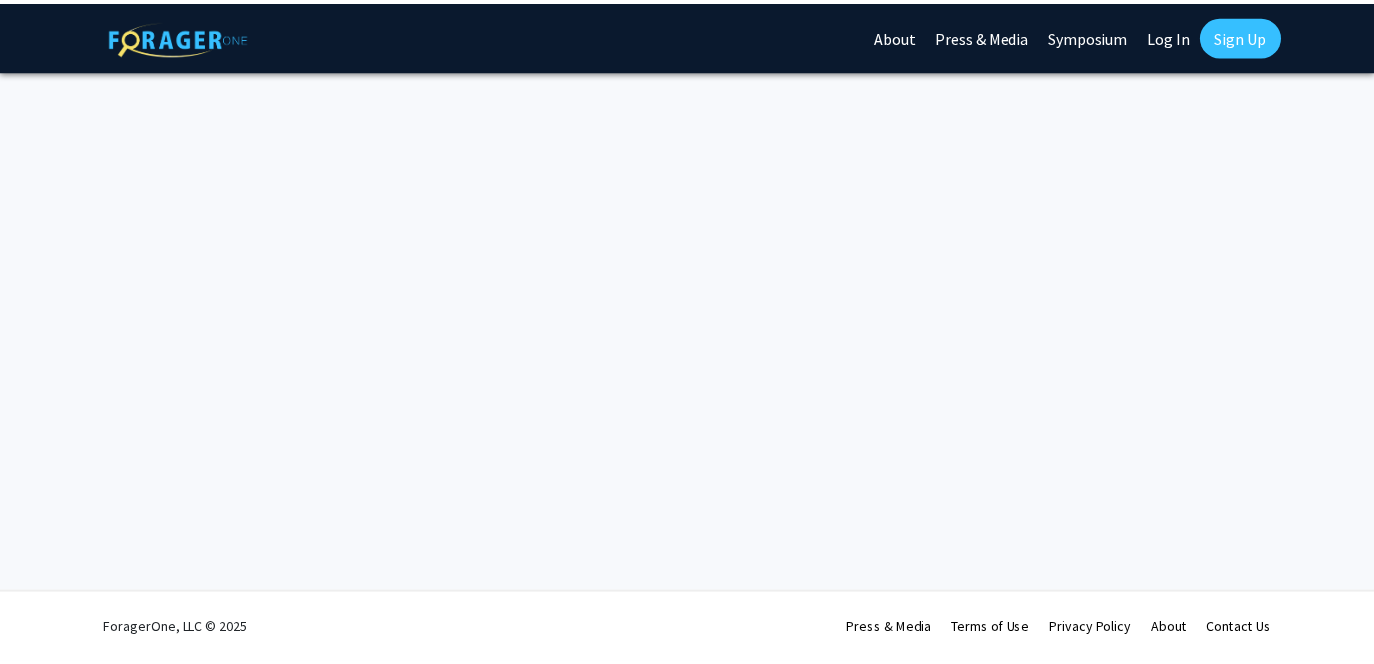 scroll, scrollTop: 0, scrollLeft: 0, axis: both 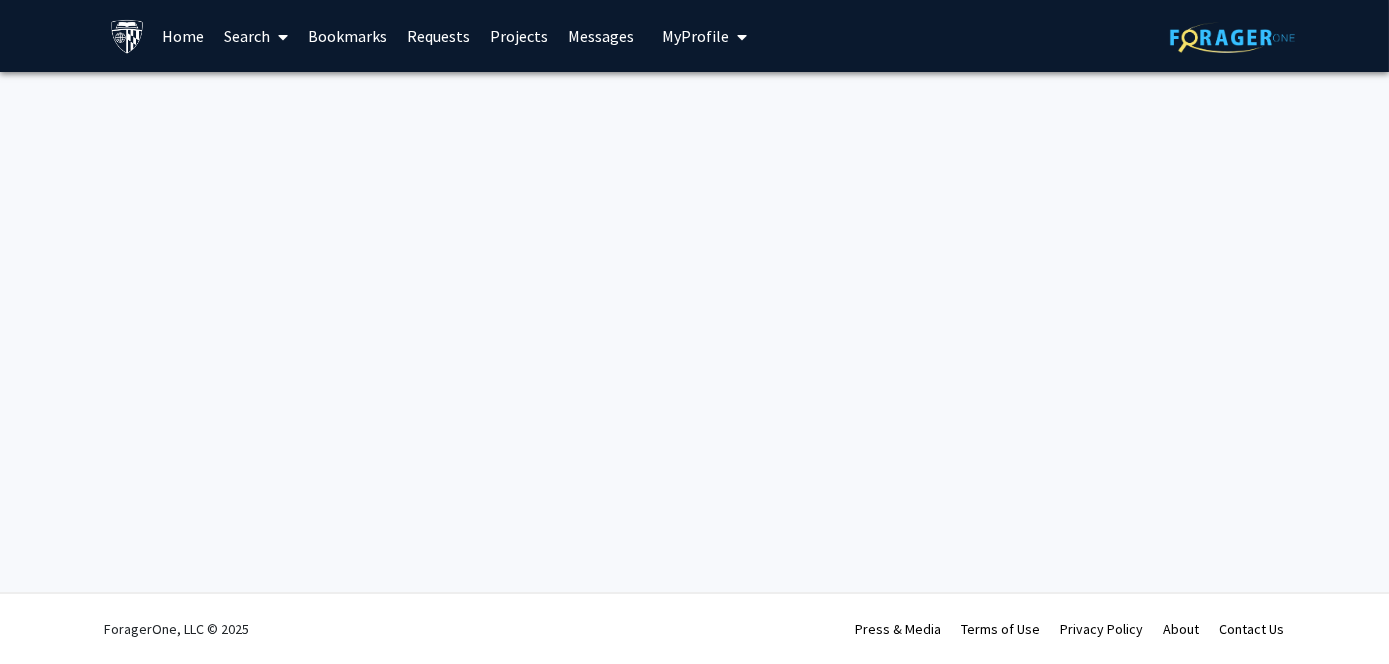 click on "Skip navigation  Home  Search  Bookmarks  Requests  Messages  My   Profile  [FIRST] [LAST] View Profile Account Settings Log Out Complete your profile ×  To continue, you need to make sure you've filled out your name, major, and year on your profile so it can be shared with faculty members.  Trust us, we’re here to save you time!  Continue exploring the site   Go to profile   ForagerOne, LLC © [YEAR]  Press & Media Terms of Use Privacy Policy About Contact Us" at bounding box center (694, 332) 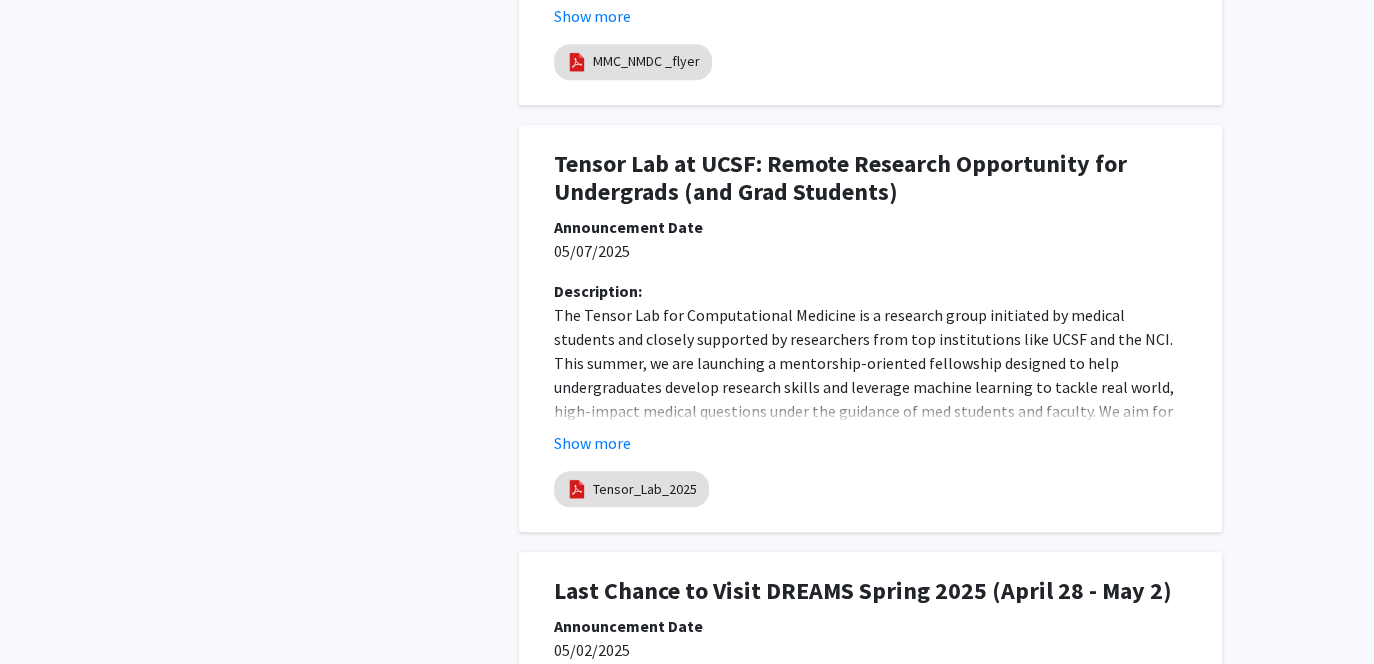 scroll, scrollTop: 1133, scrollLeft: 0, axis: vertical 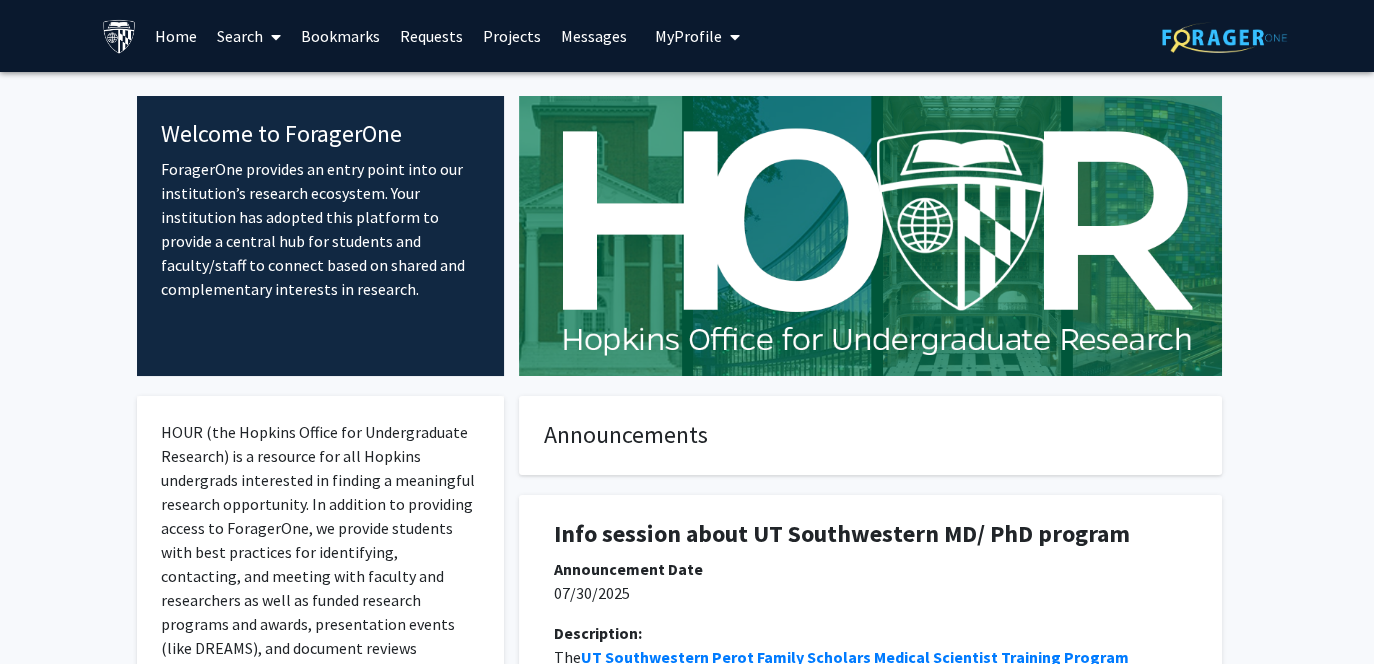 click on "Bookmarks" at bounding box center [340, 36] 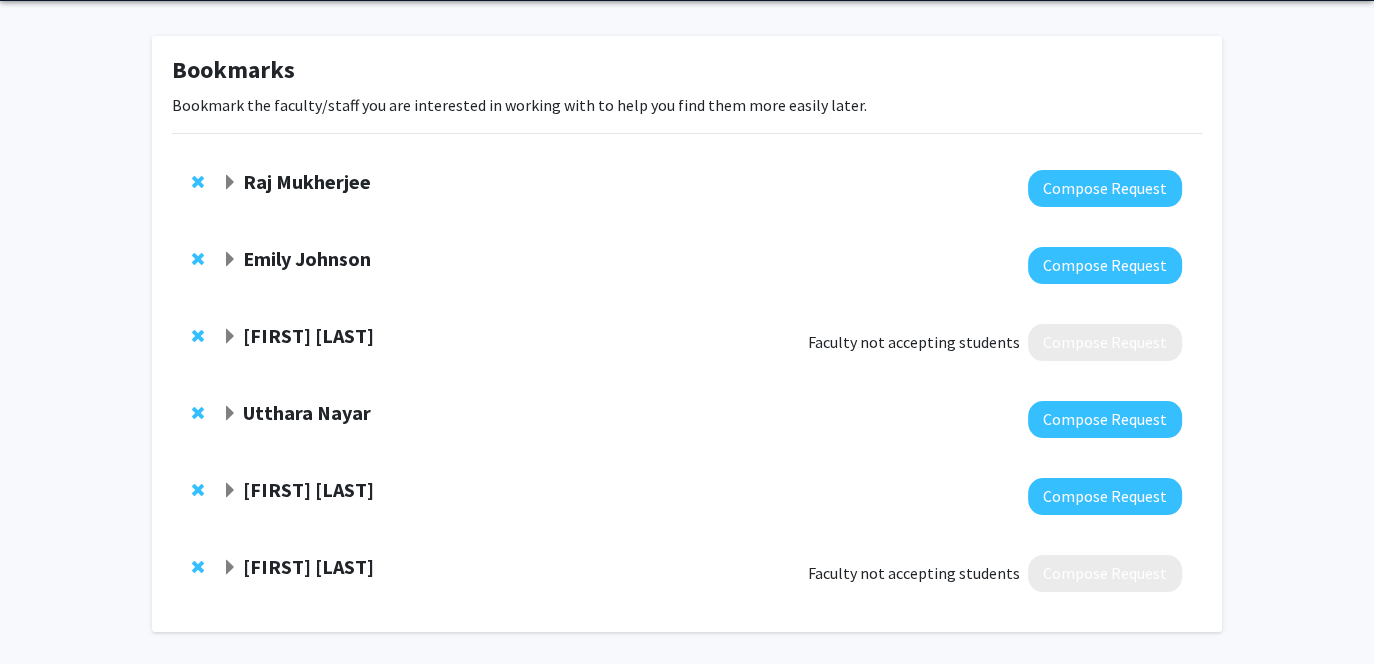 scroll, scrollTop: 69, scrollLeft: 0, axis: vertical 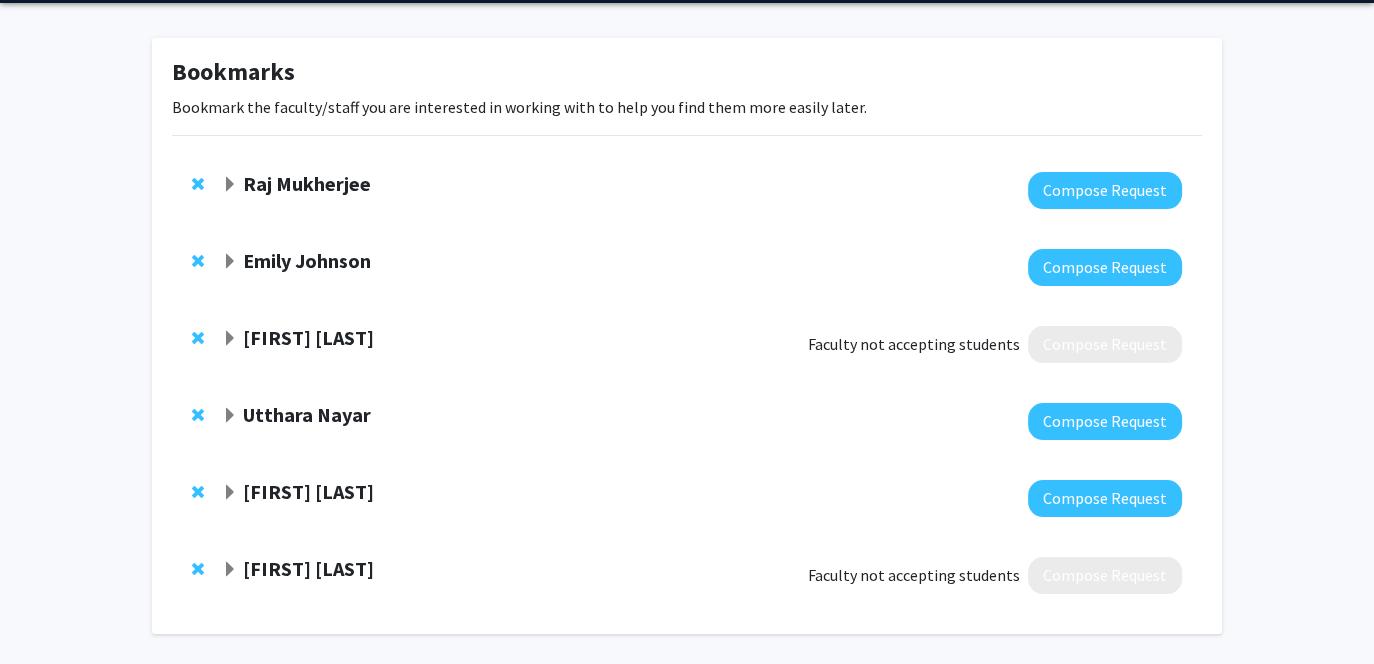 click on "Raj Mukherjee" 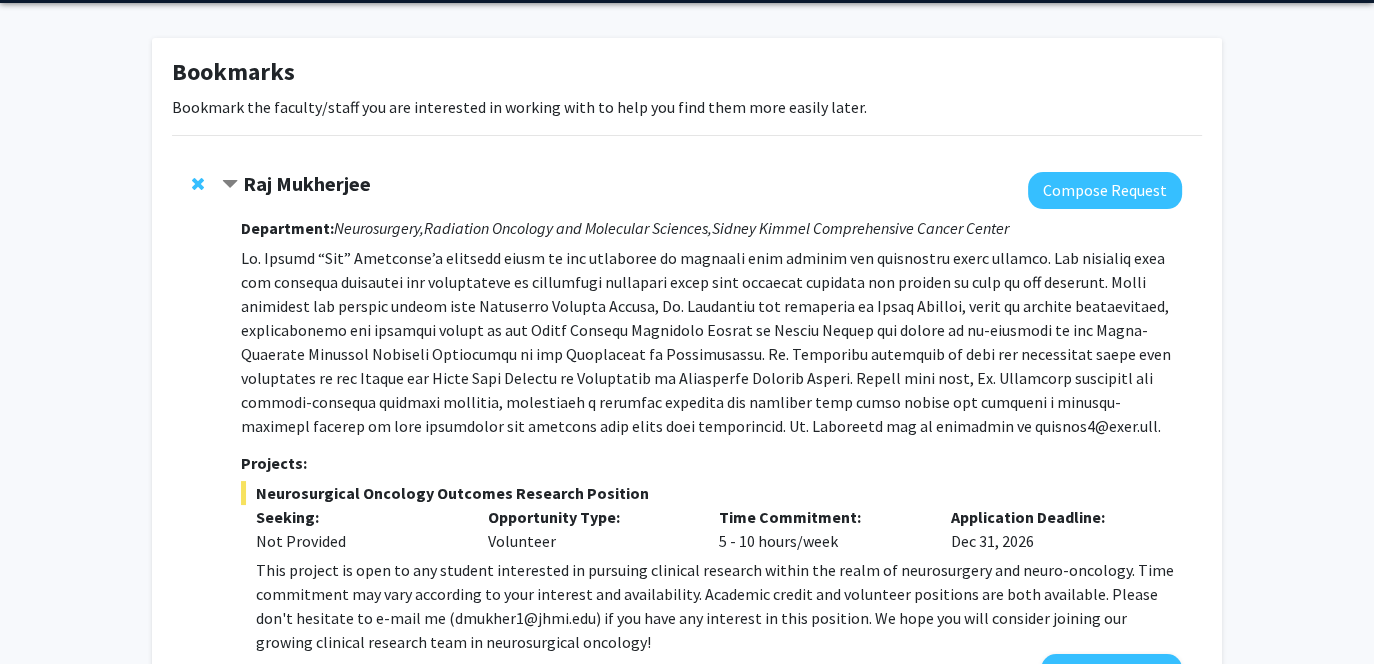click on "[FIRST] [LAST]  Compose Request  Department:  Neurosurgery,    Radiation Oncology and Molecular Sciences,    Sidney Kimmel Comprehensive Cancer Center  Projects:  Neurosurgical Oncology Outcomes Research Position  Seeking: Not Provided Opportunity Type:  Volunteer  Time Commitment:  5 - 10 hours/week  Application Deadline:  [DATE]  This project is open to any student interested in pursuing clinical research within the realm of neurosurgery and neuro-oncology. Time commitment may vary according to your interest and availability.  Academic credit and volunteer positions are both available. Please don't hesitate to e-mail me ([EMAIL]) if you have any interest in this position. We hope you will consider joining our growing clinical research team in neurosurgical oncology!  View Full Profile" 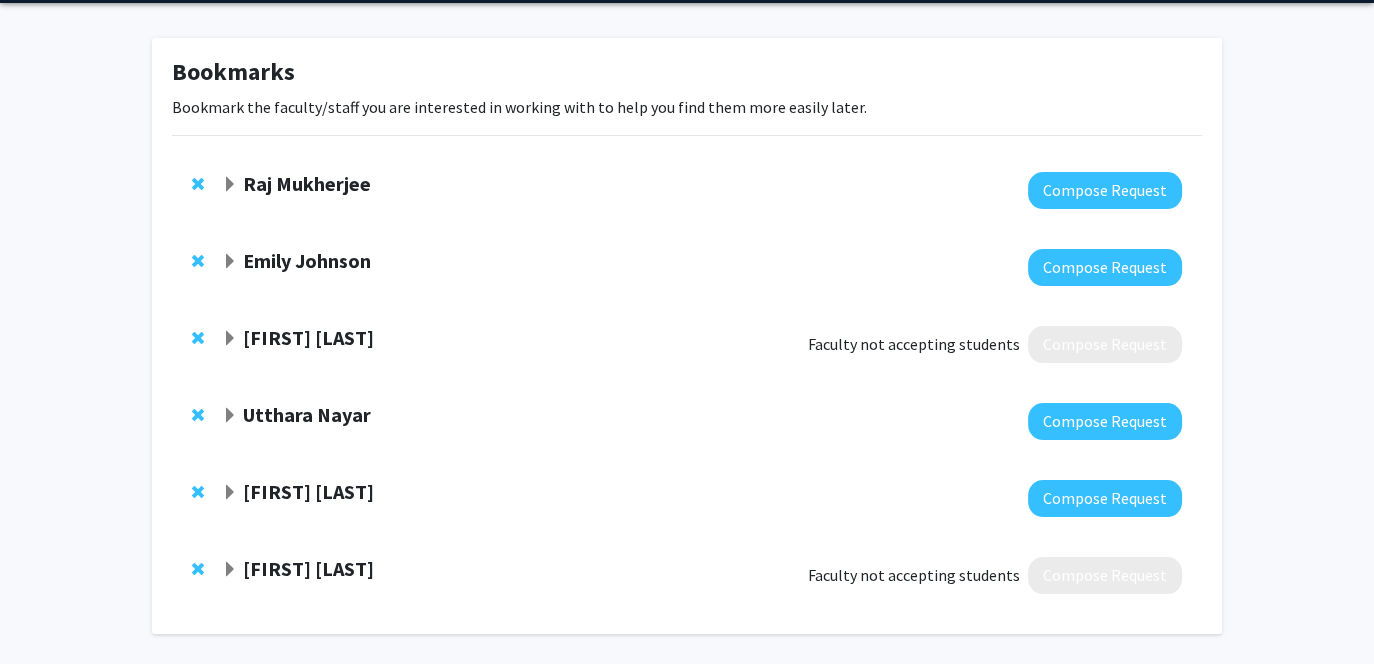click on "Emily Johnson" 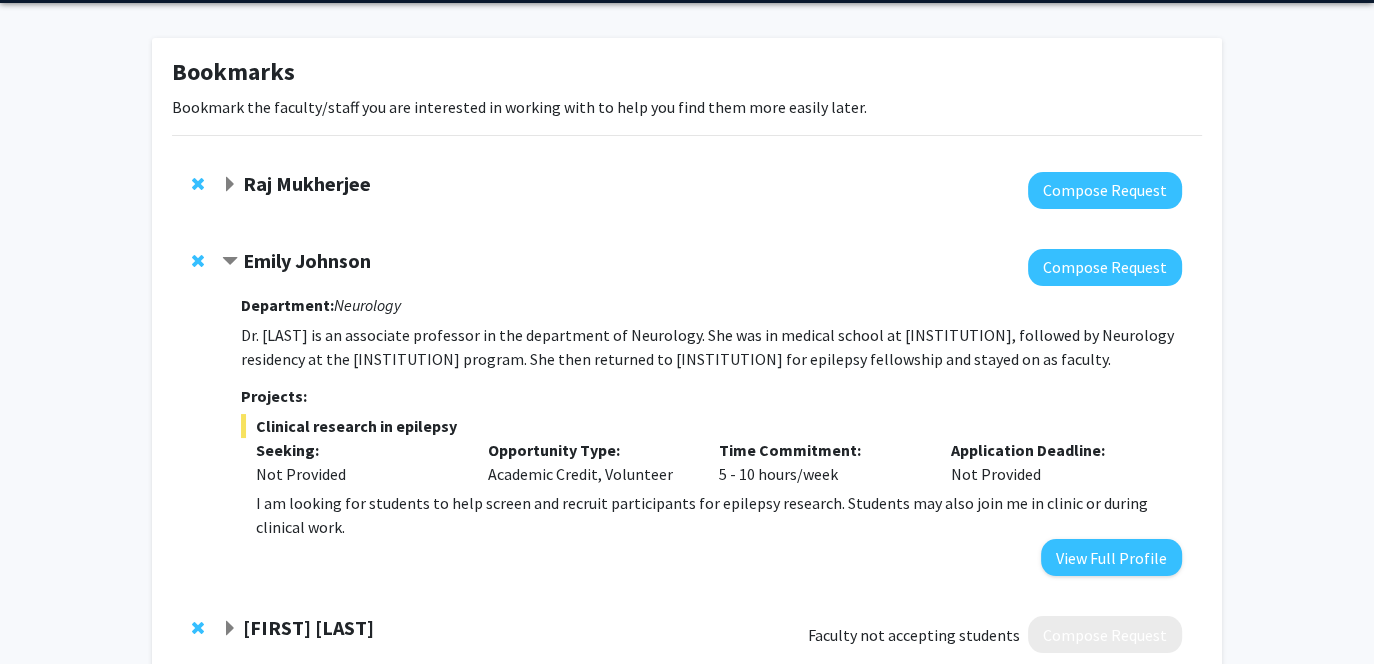 click on "Emily Johnson" 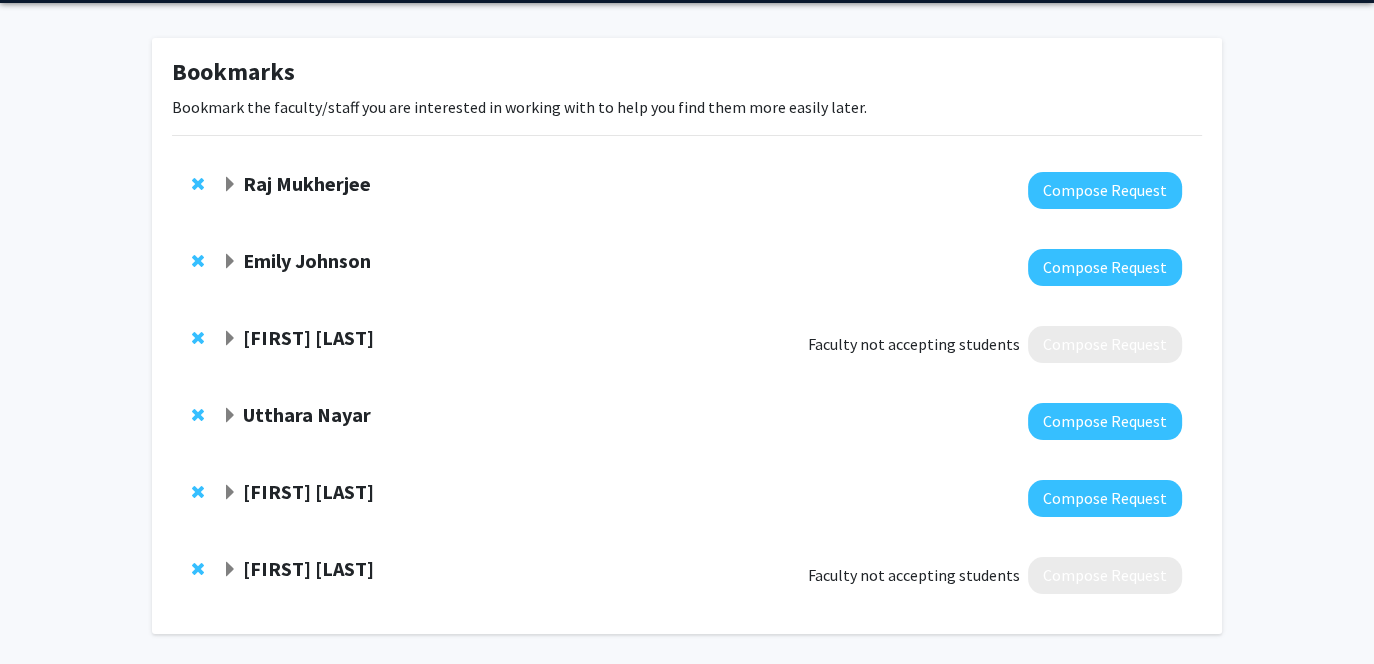 click on "Emily Johnson" 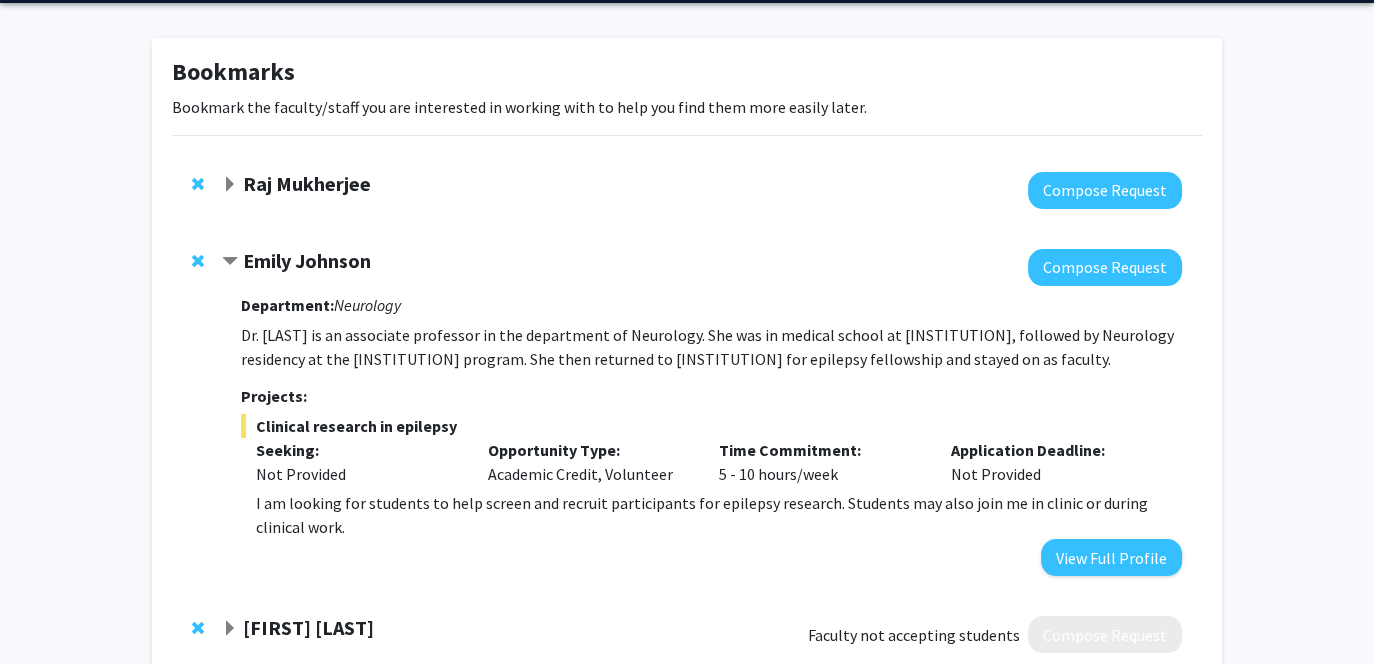 click on "Emily Johnson" 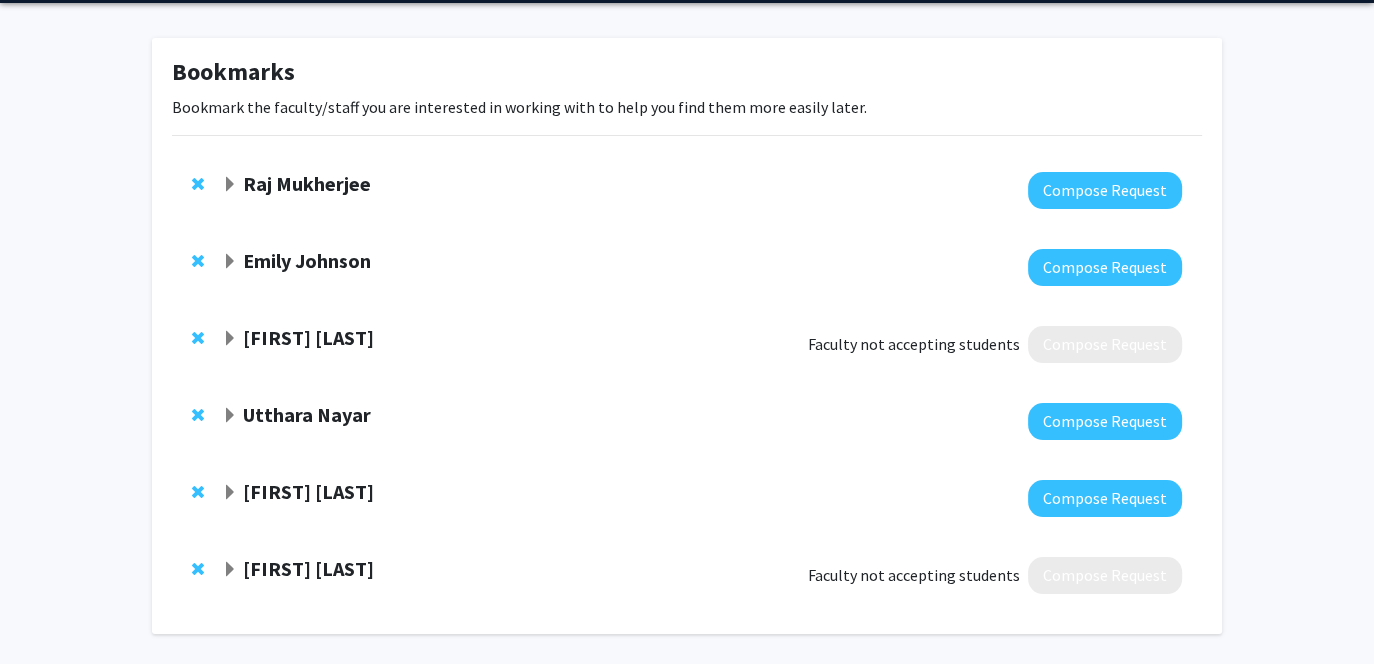 scroll, scrollTop: 0, scrollLeft: 0, axis: both 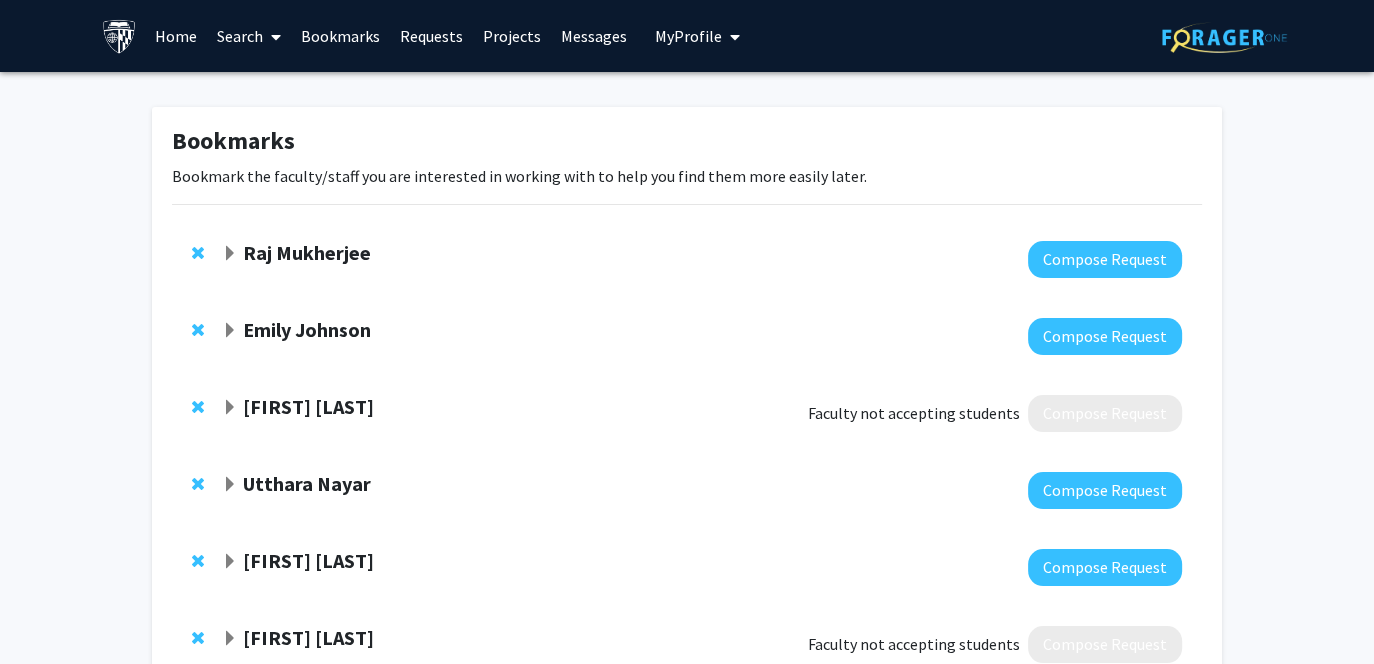 click on "Bookmarks" at bounding box center (340, 36) 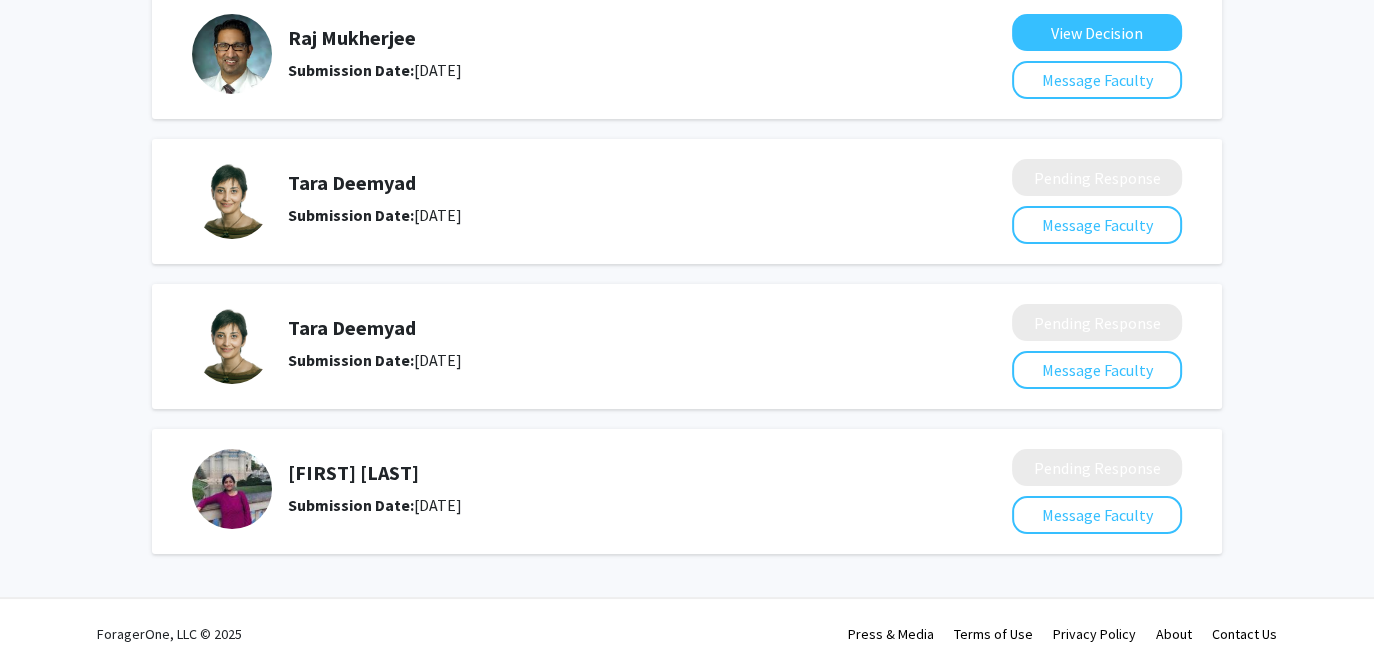 scroll, scrollTop: 0, scrollLeft: 0, axis: both 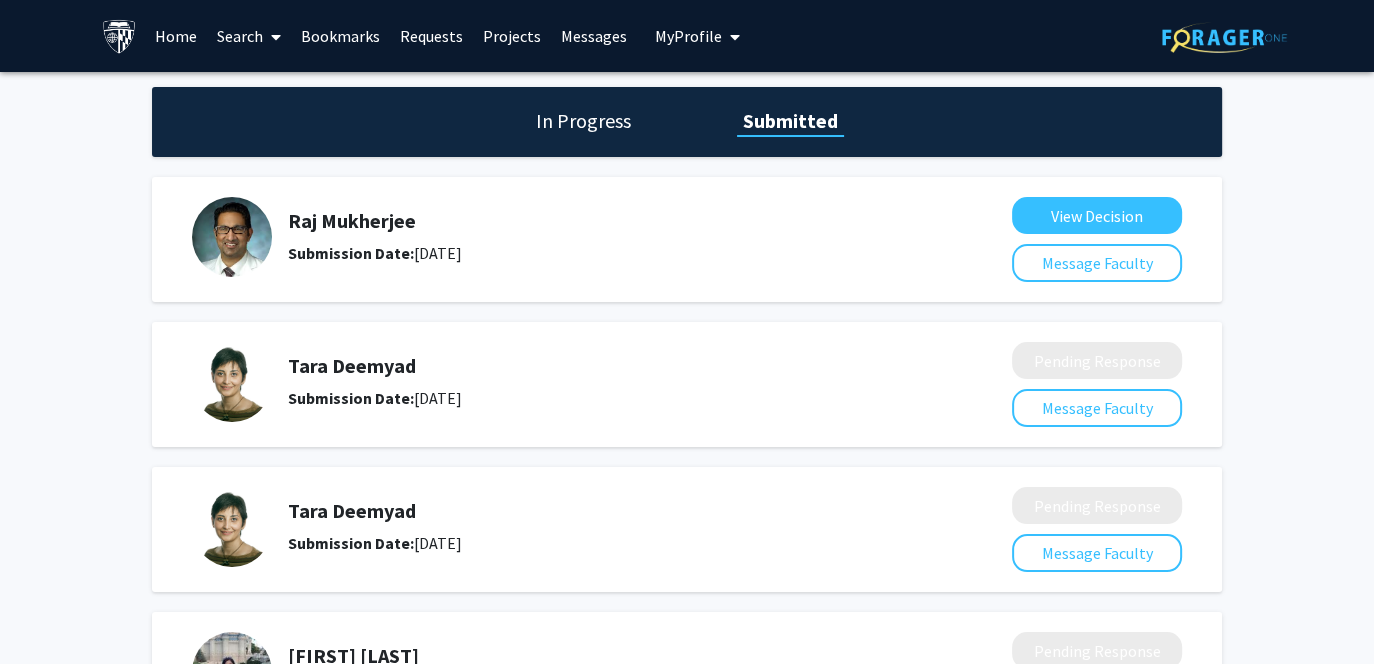 click on "Projects" at bounding box center (512, 36) 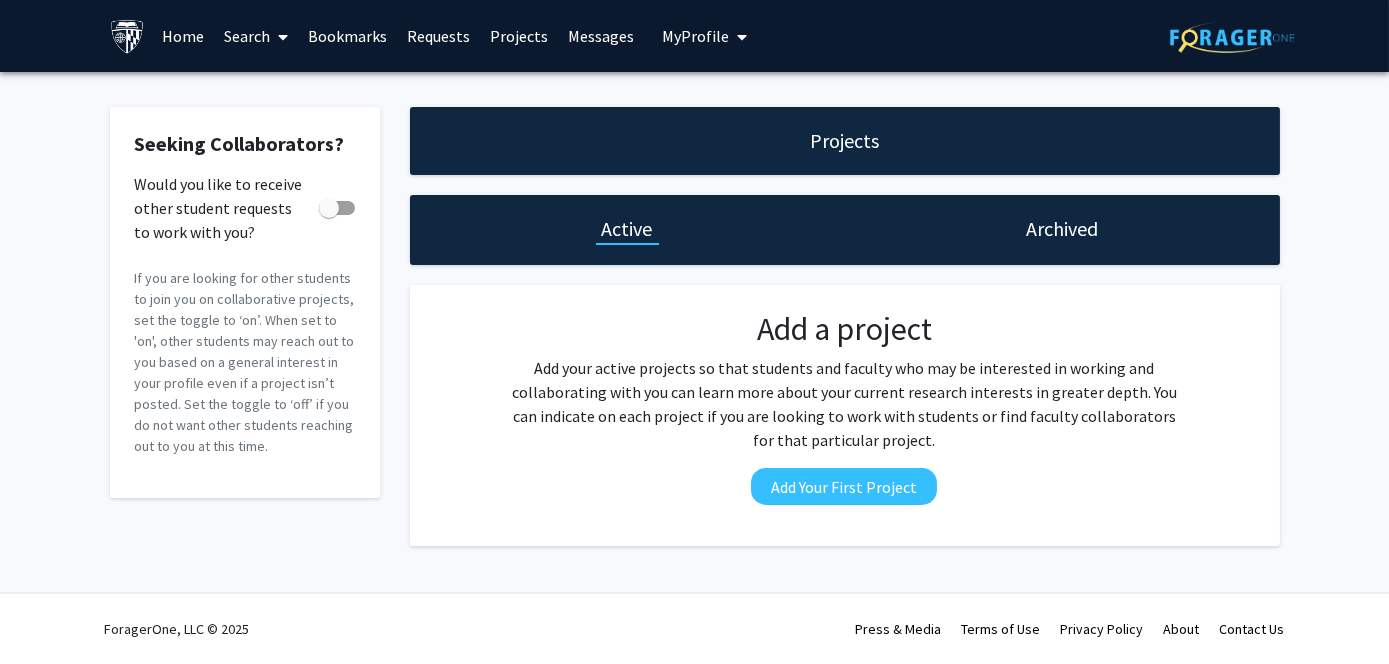 click on "Messages" at bounding box center (601, 36) 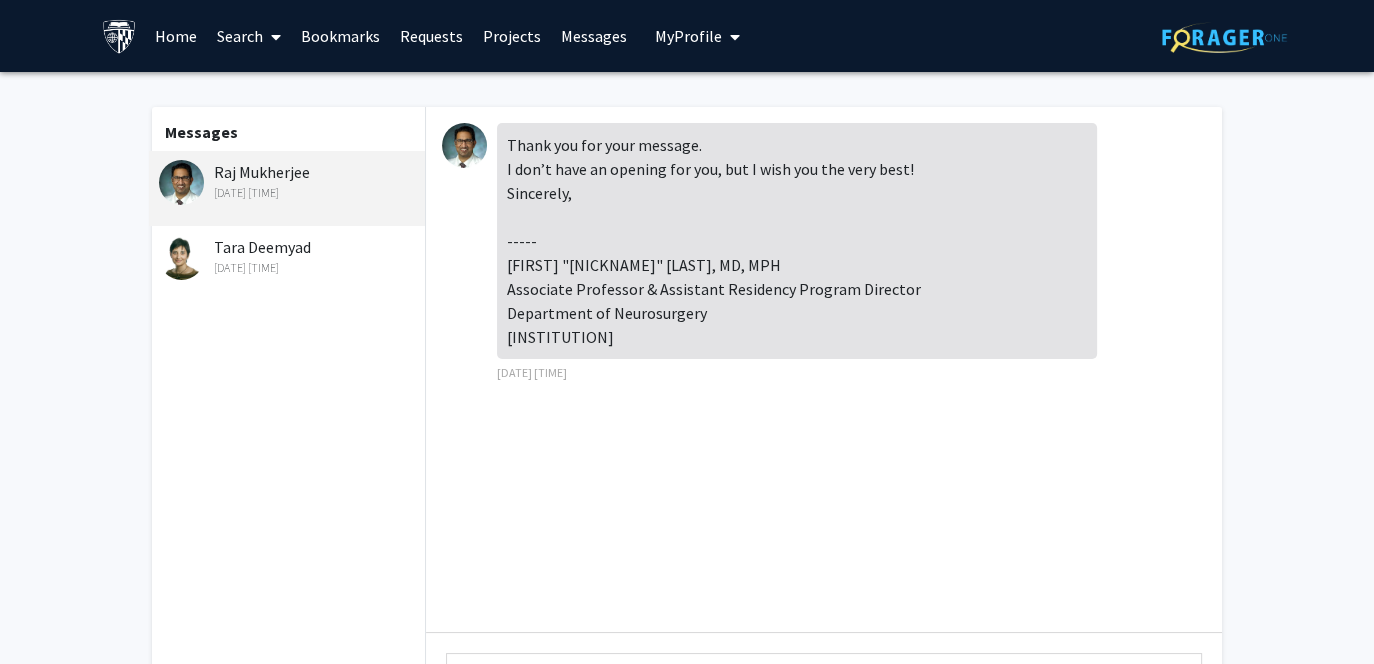 click on "Search" at bounding box center [249, 36] 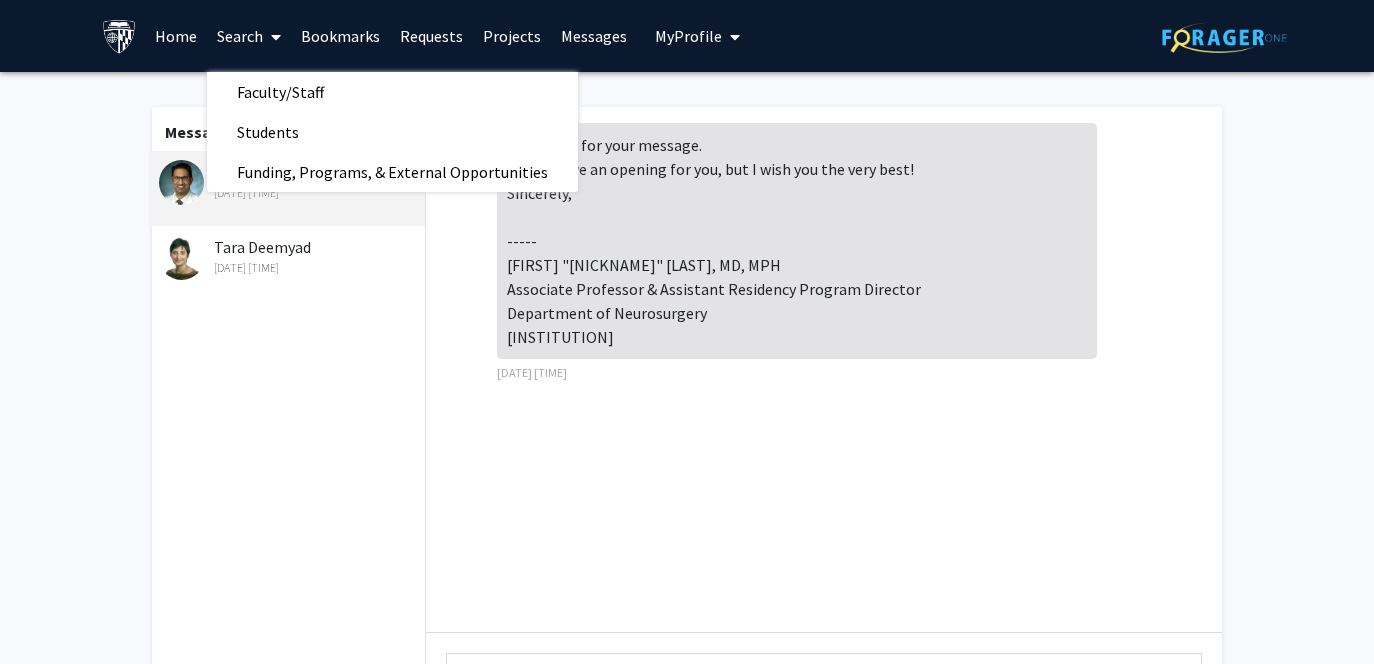 click on "Home" at bounding box center [176, 36] 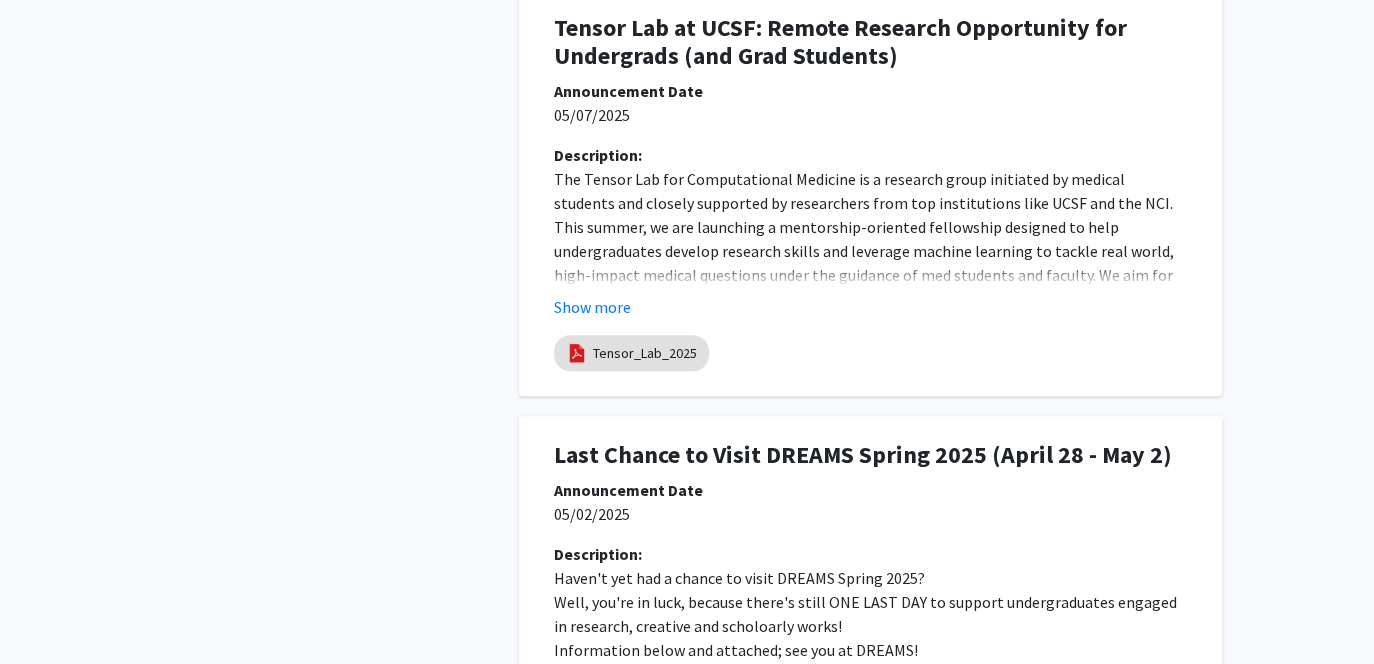 scroll, scrollTop: 1269, scrollLeft: 0, axis: vertical 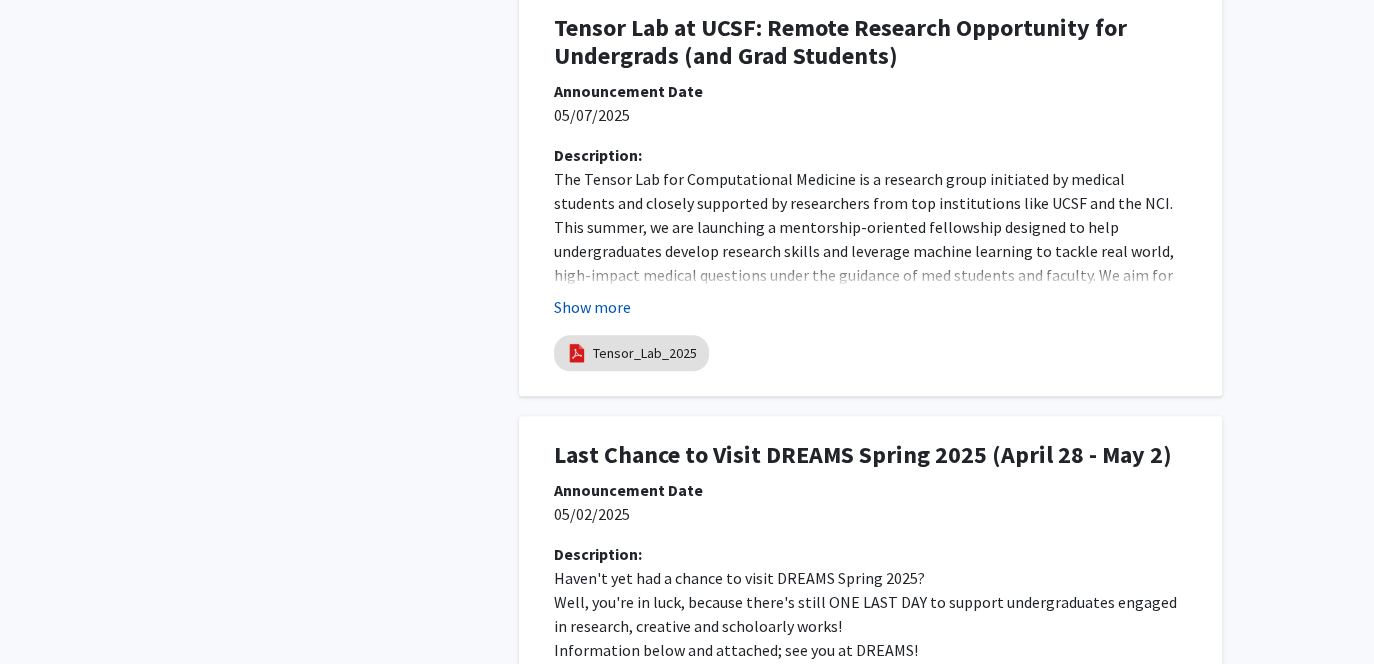 click on "Show more" 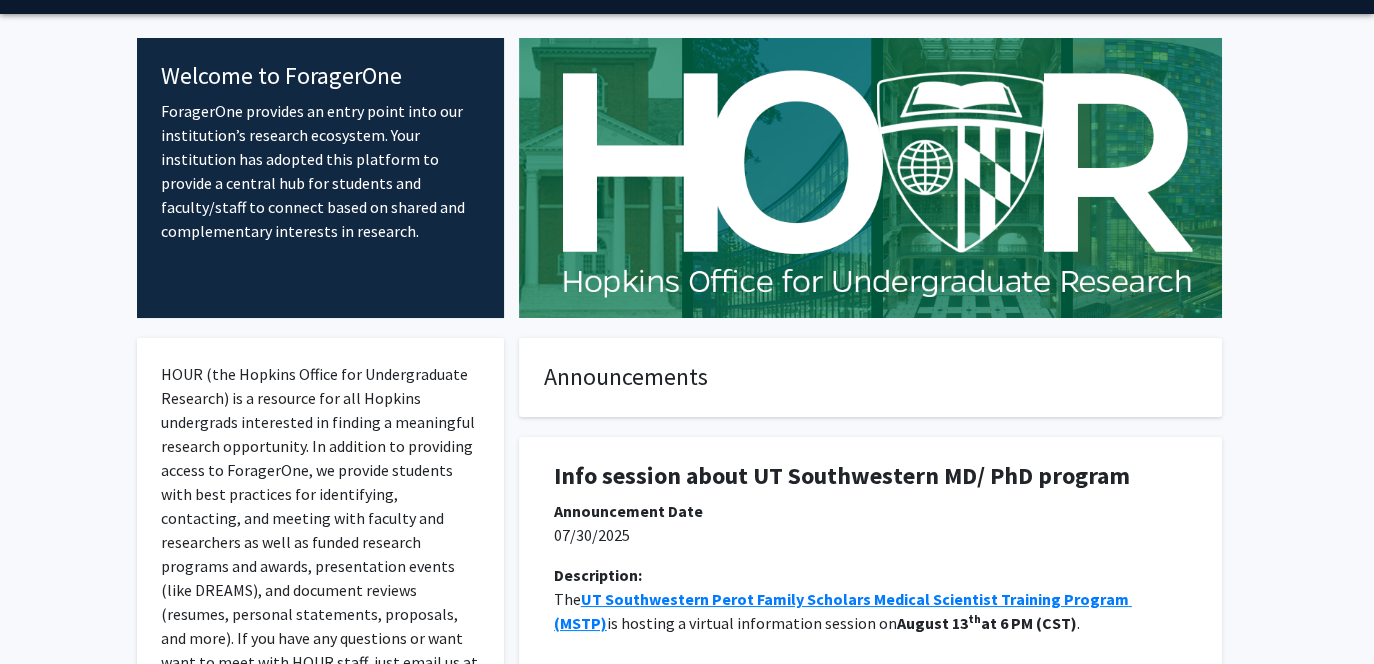 scroll, scrollTop: 0, scrollLeft: 0, axis: both 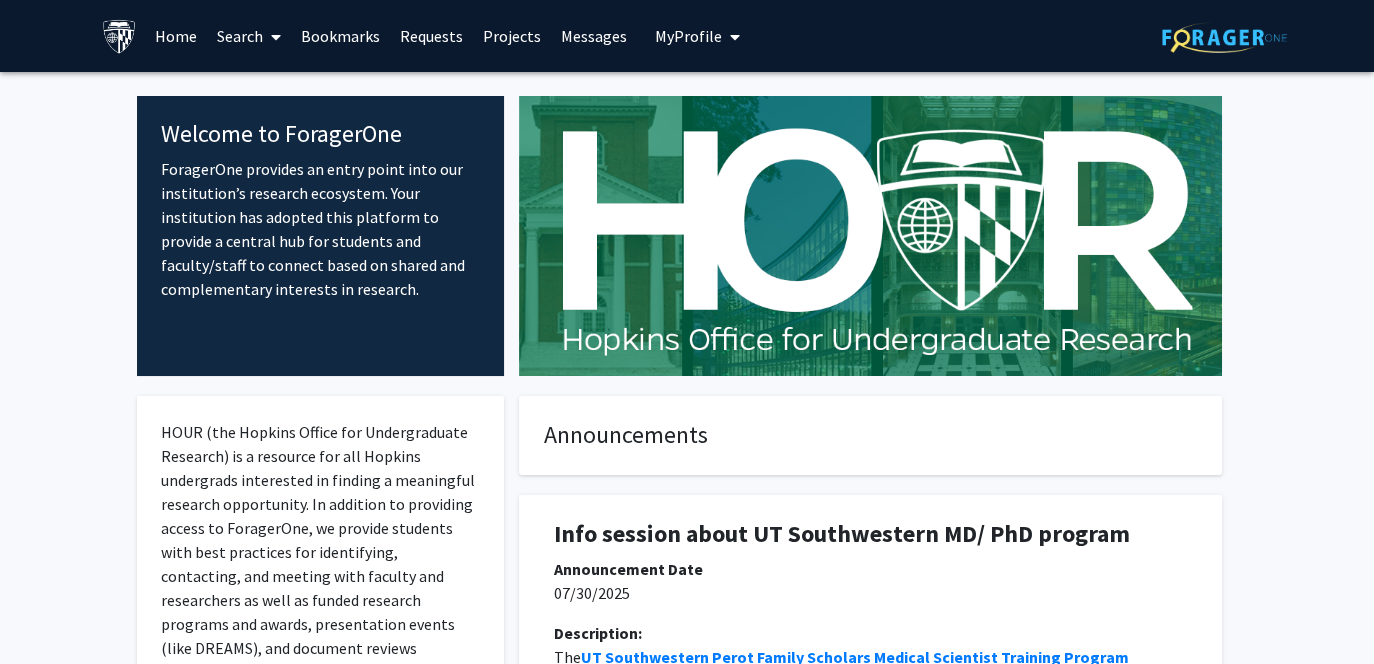click on "My   Profile" at bounding box center [688, 36] 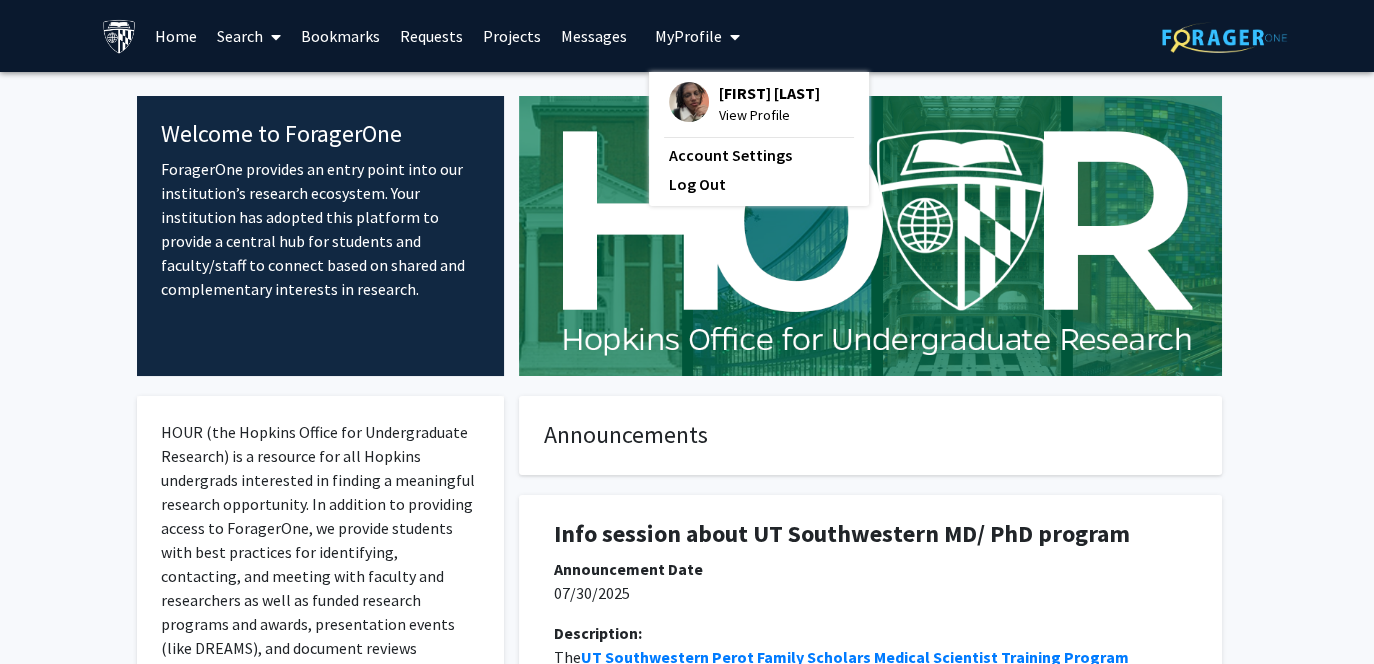click on "View Profile" at bounding box center [769, 115] 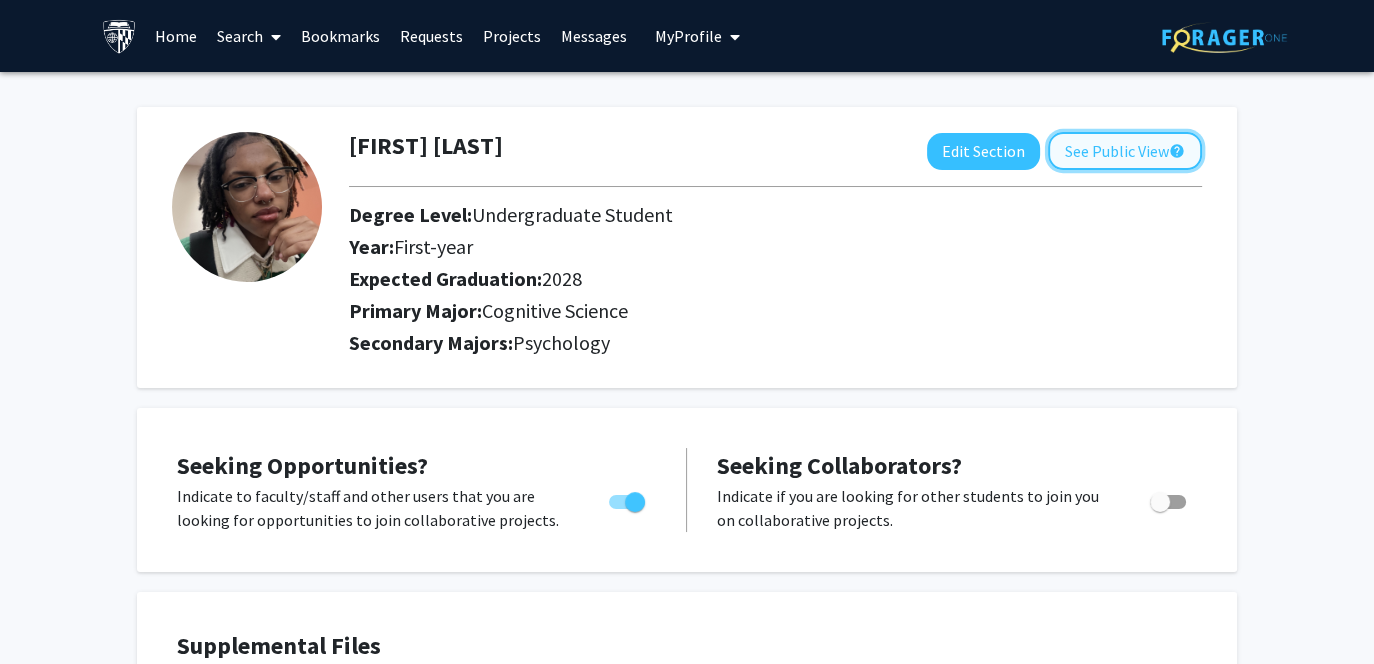 click on "See Public View  help" 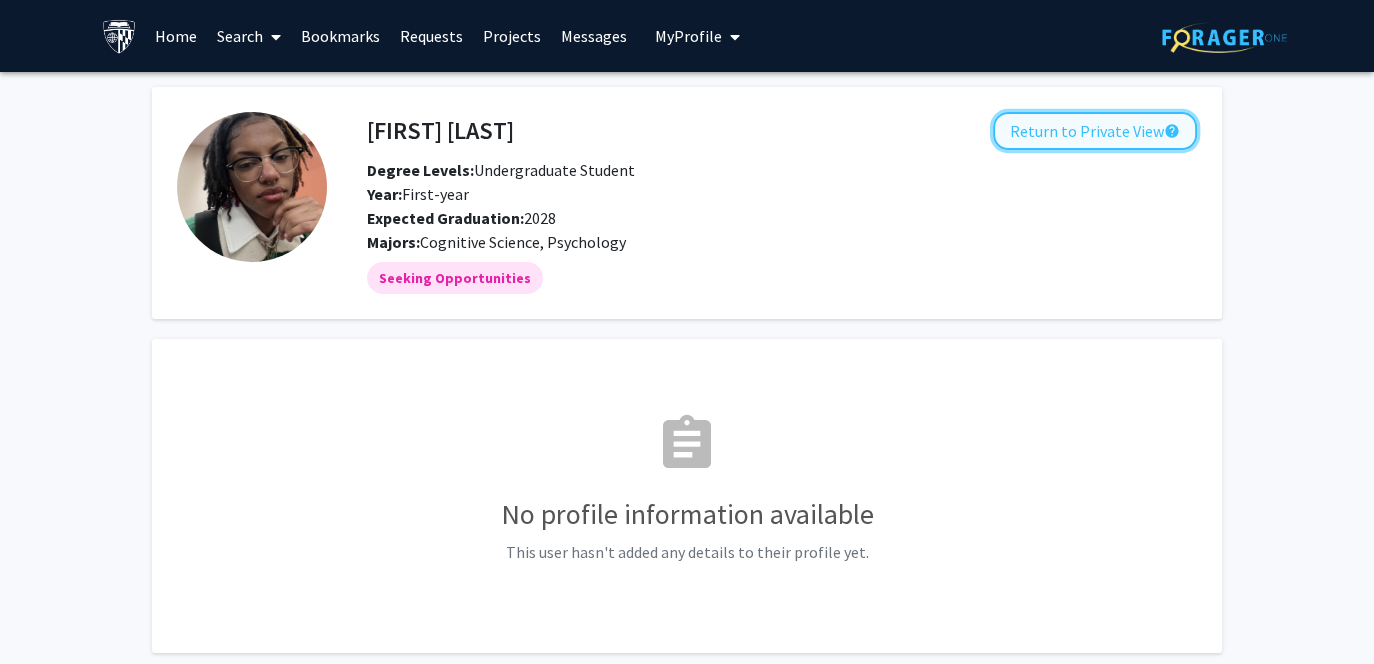 click on "Return to Private View  help" 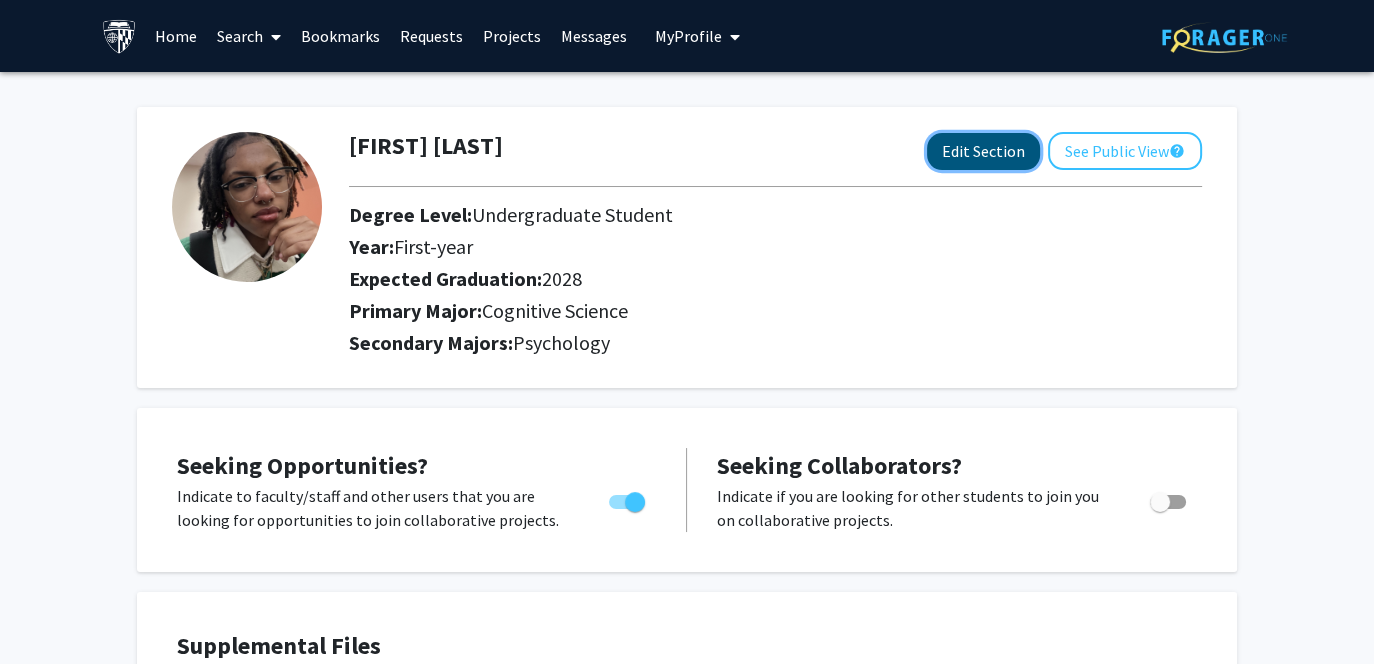 click on "Edit Section" 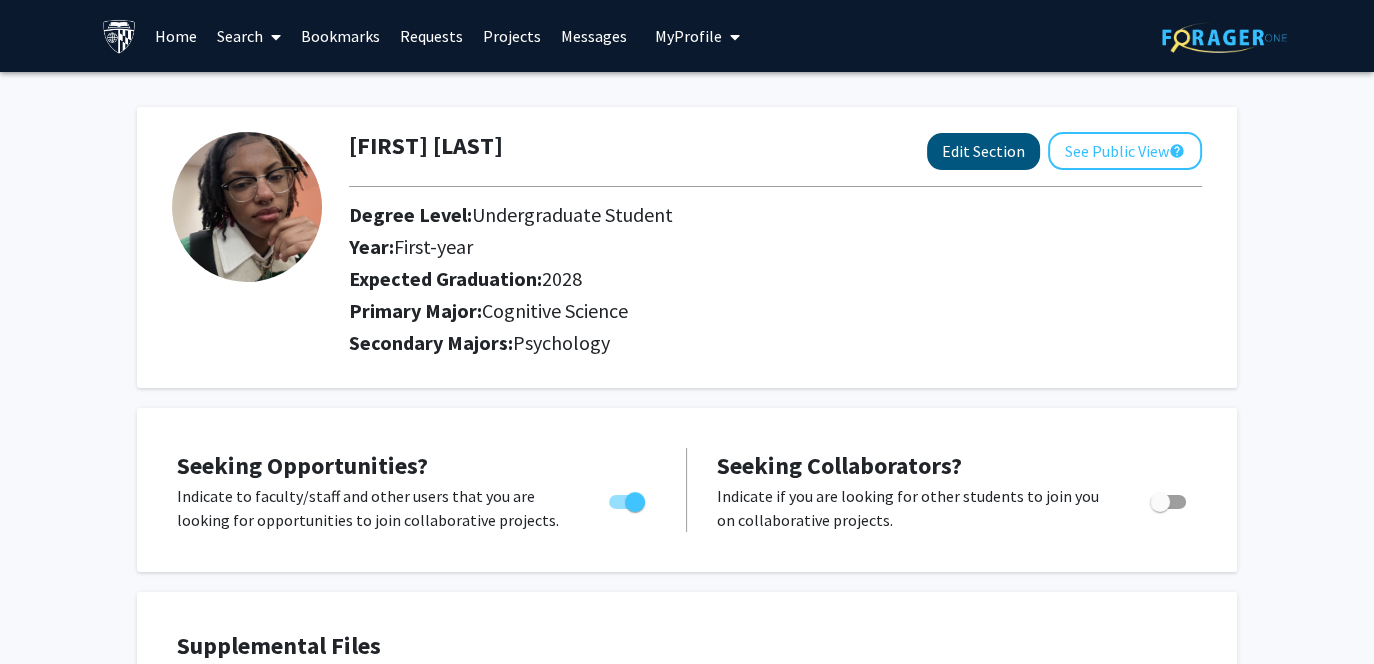 select on "first-year" 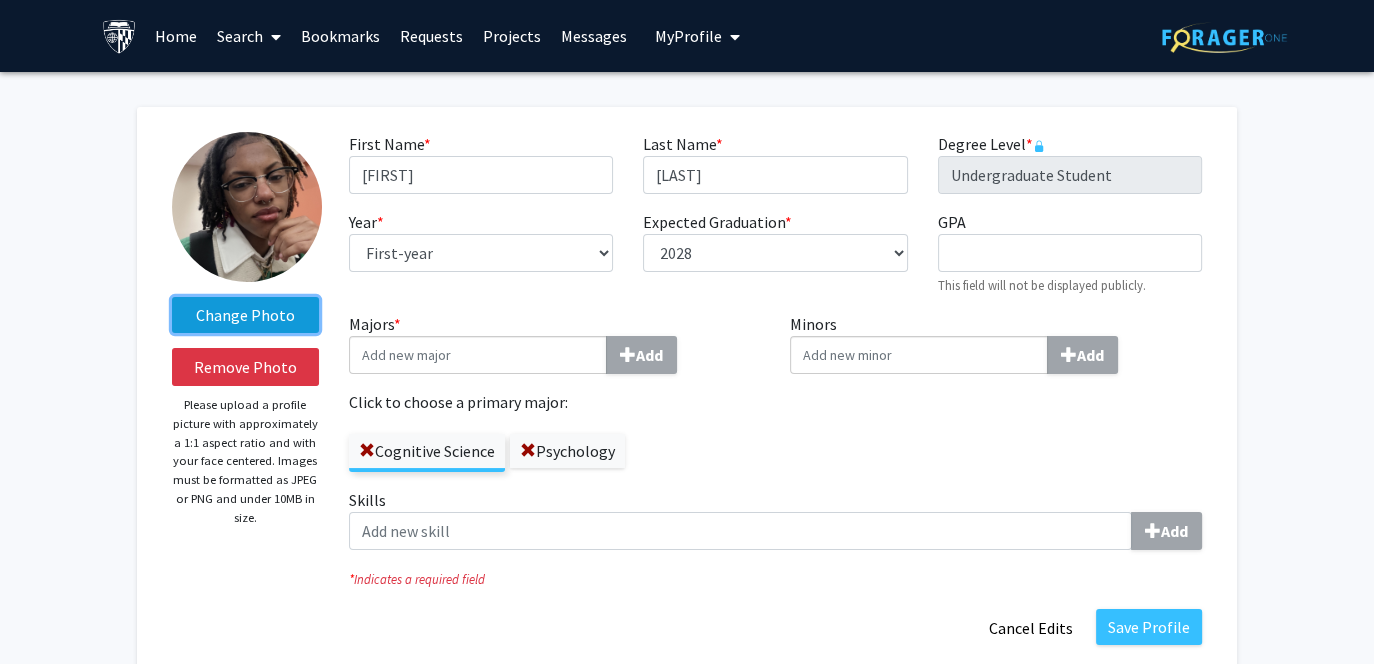 click on "Change Photo" 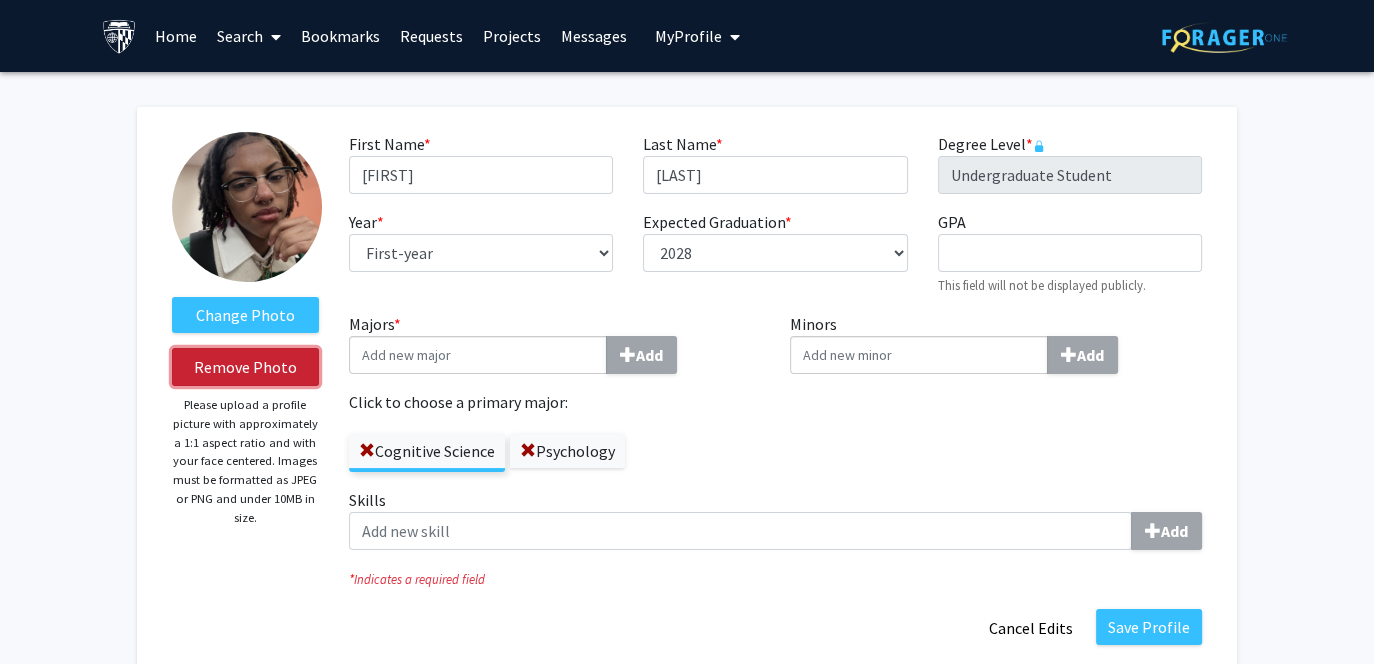 click on "Remove Photo" 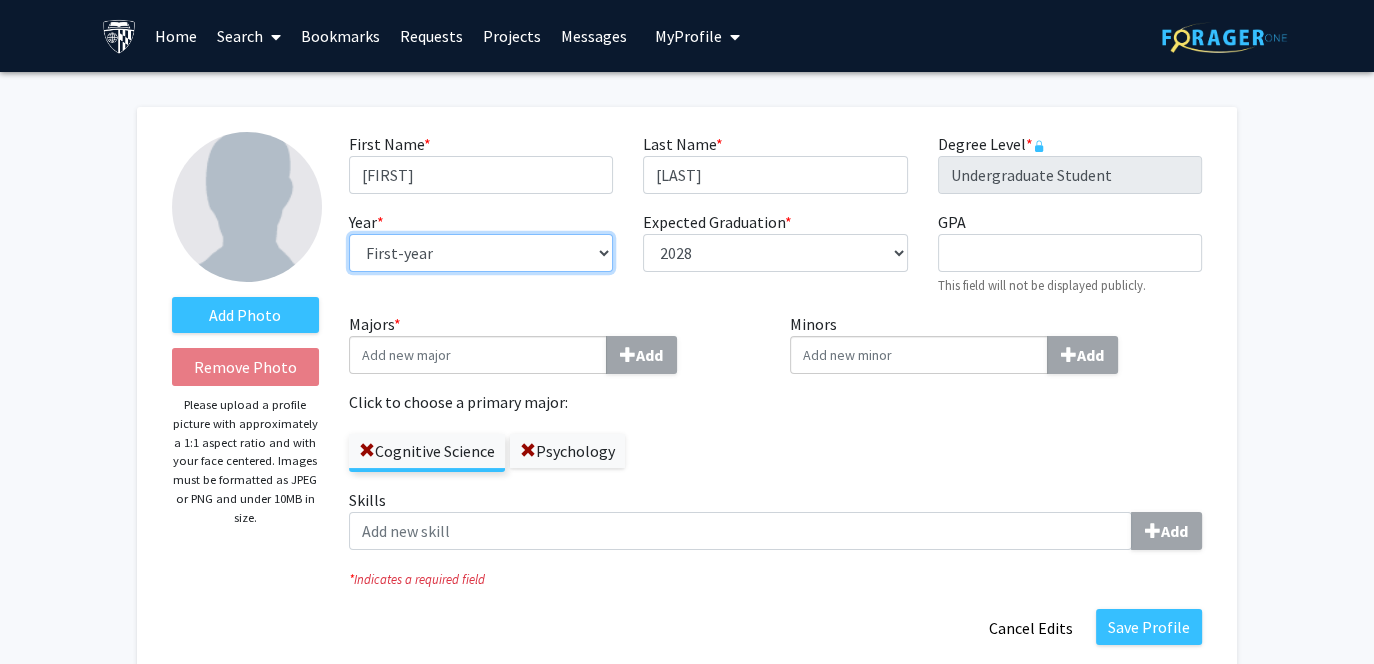 click on "---  First-year   Sophomore   Junior   Senior   Postbaccalaureate Certificate" at bounding box center [481, 253] 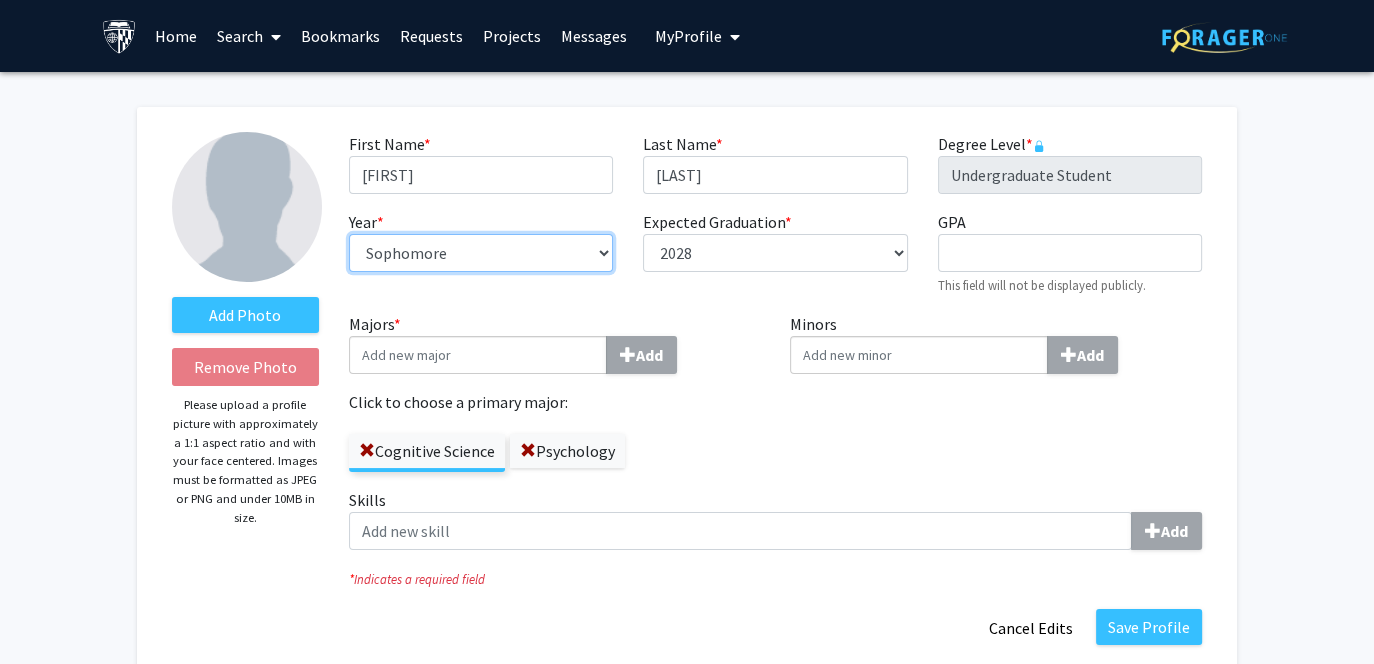 click on "---  First-year   Sophomore   Junior   Senior   Postbaccalaureate Certificate" at bounding box center (481, 253) 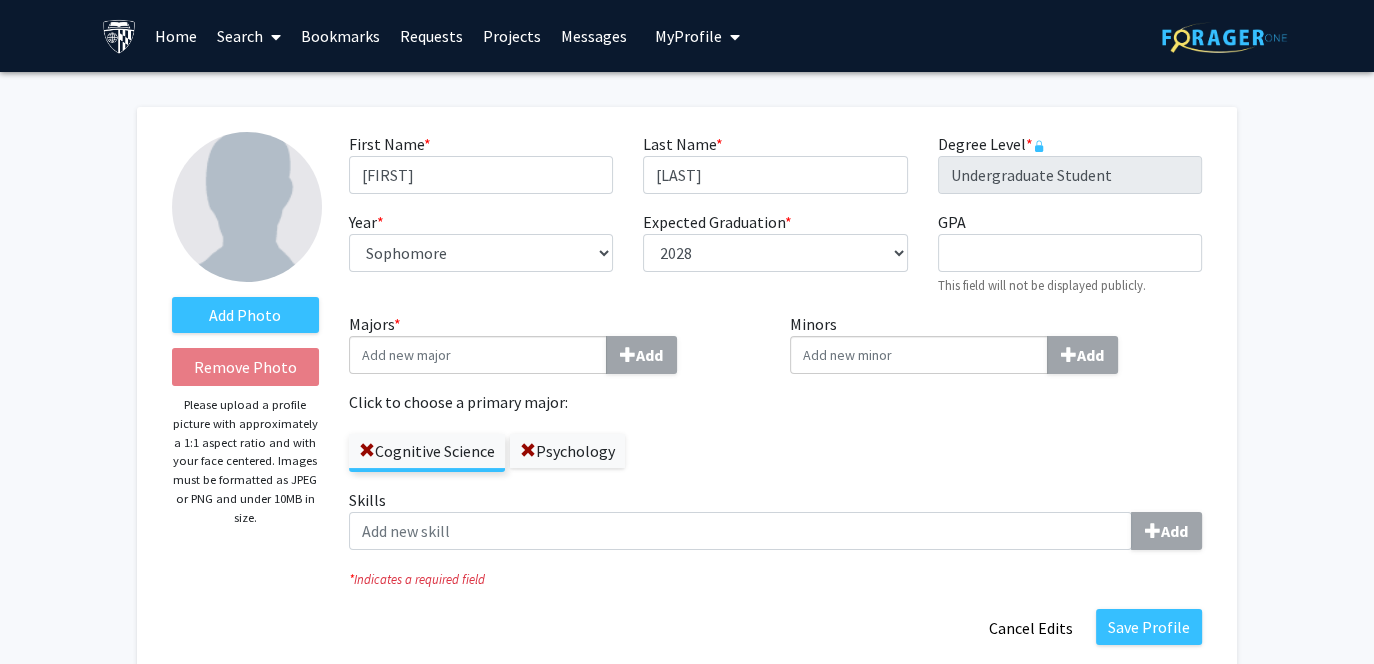 click on "Majors  * Add" at bounding box center [478, 355] 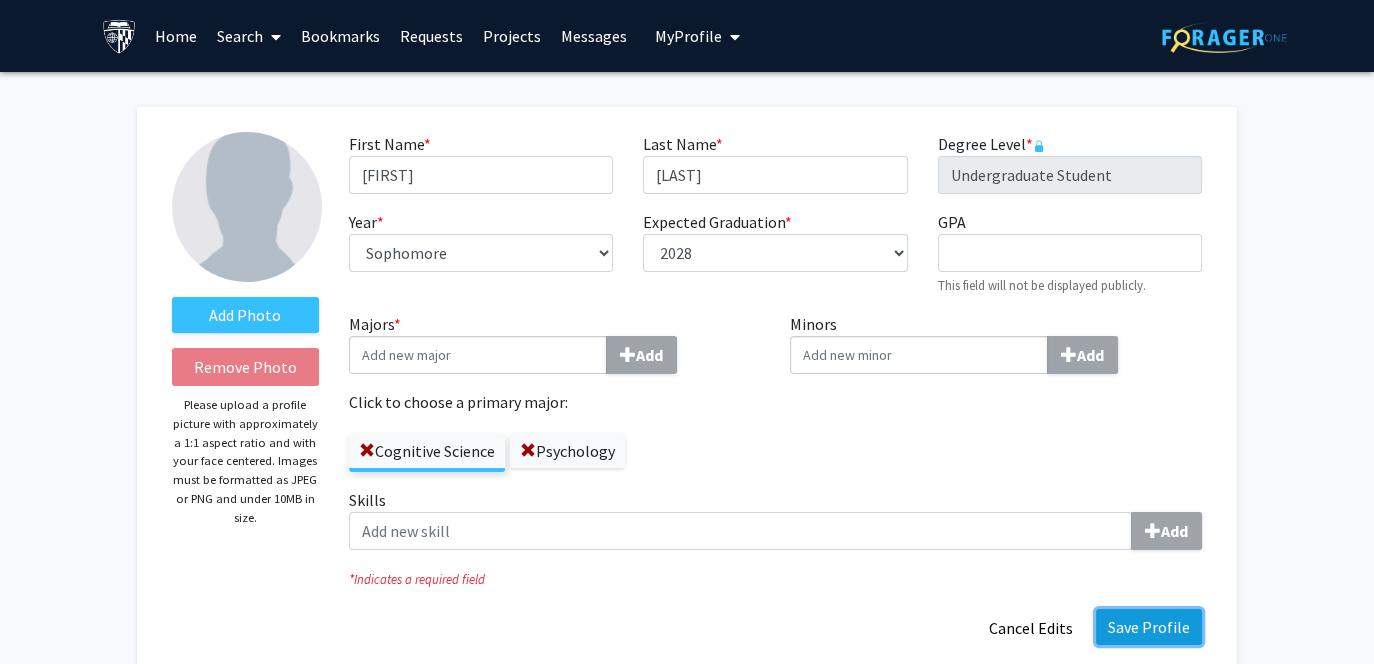 click on "Save Profile" 